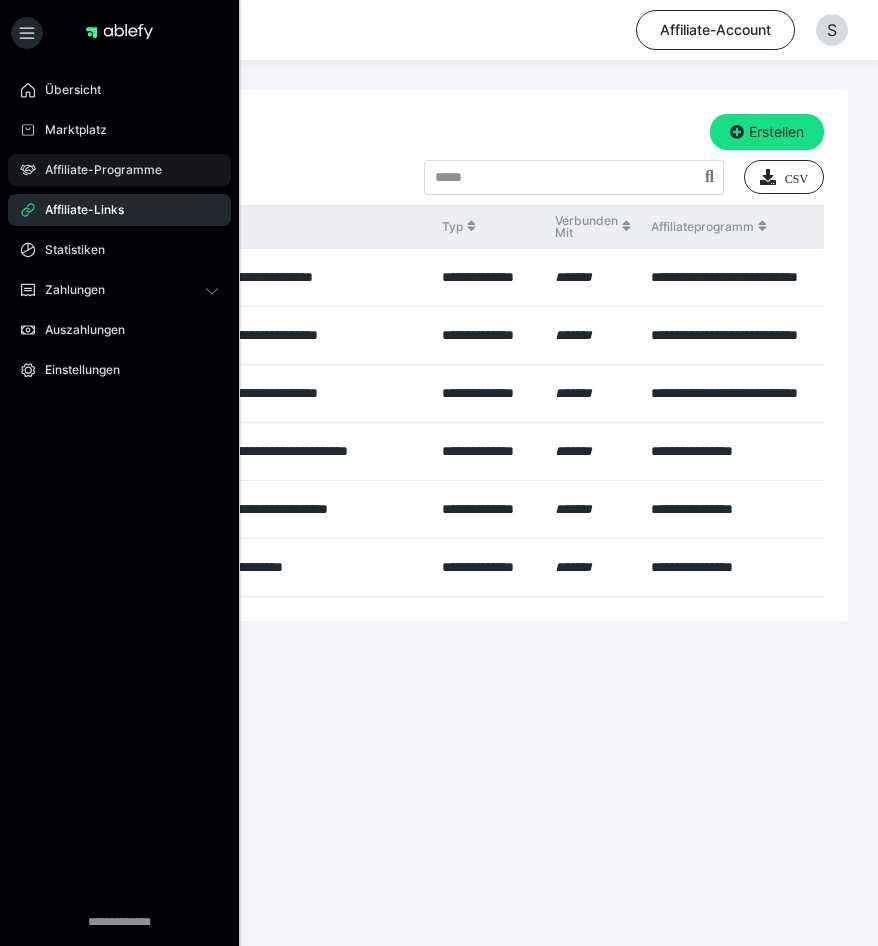 scroll, scrollTop: 0, scrollLeft: 0, axis: both 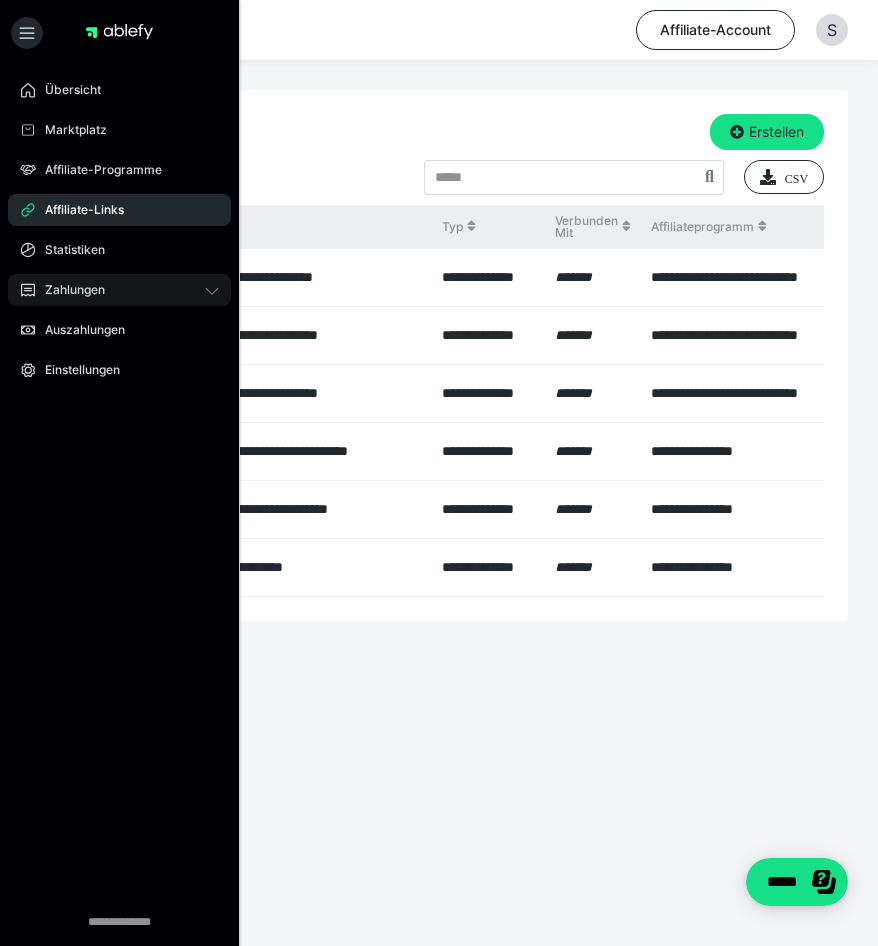 drag, startPoint x: 92, startPoint y: 287, endPoint x: 101, endPoint y: 292, distance: 10.29563 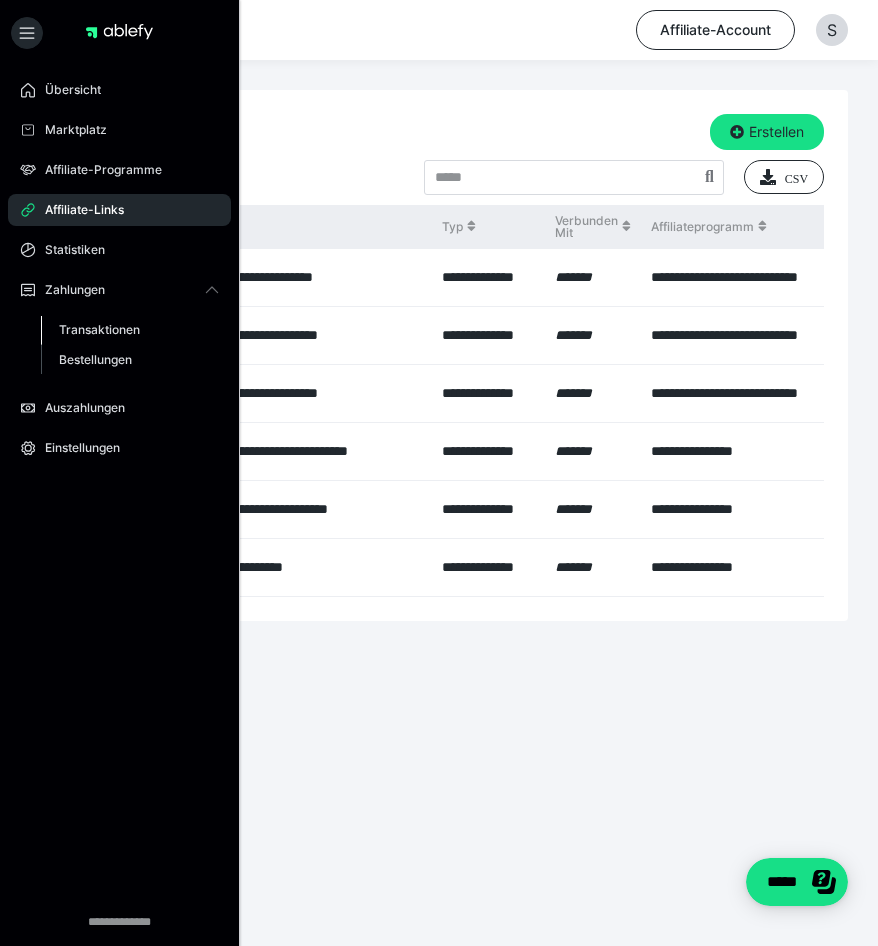 click on "Transaktionen" at bounding box center (99, 329) 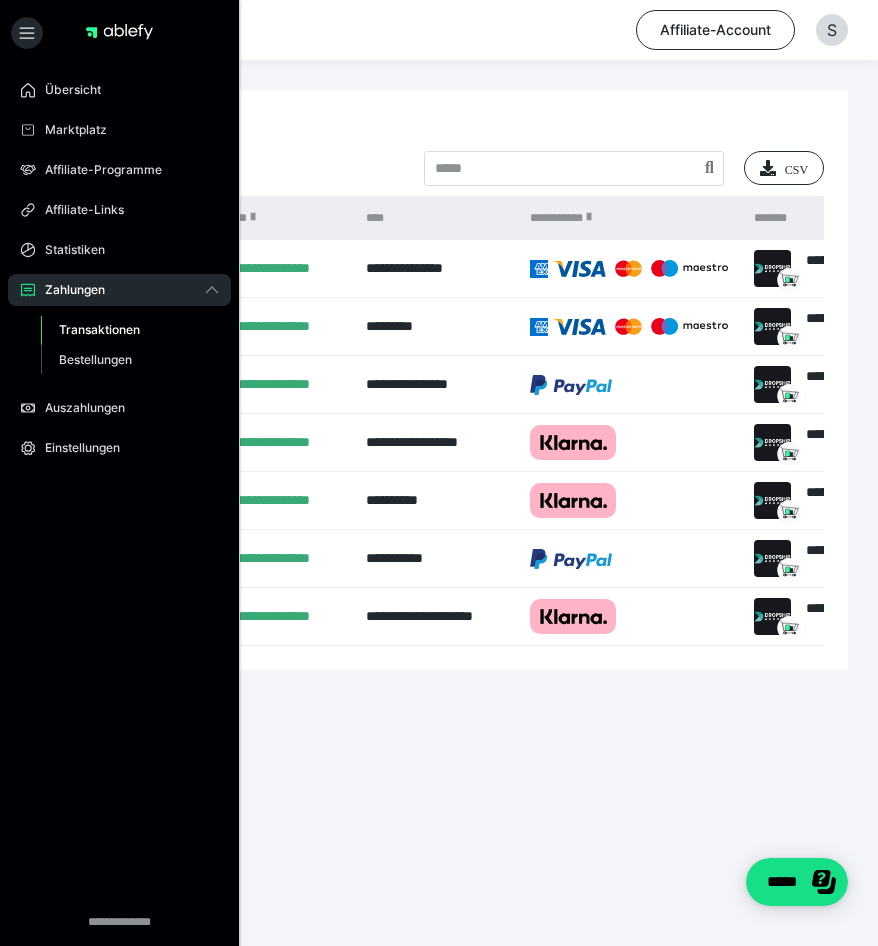 scroll, scrollTop: 0, scrollLeft: 0, axis: both 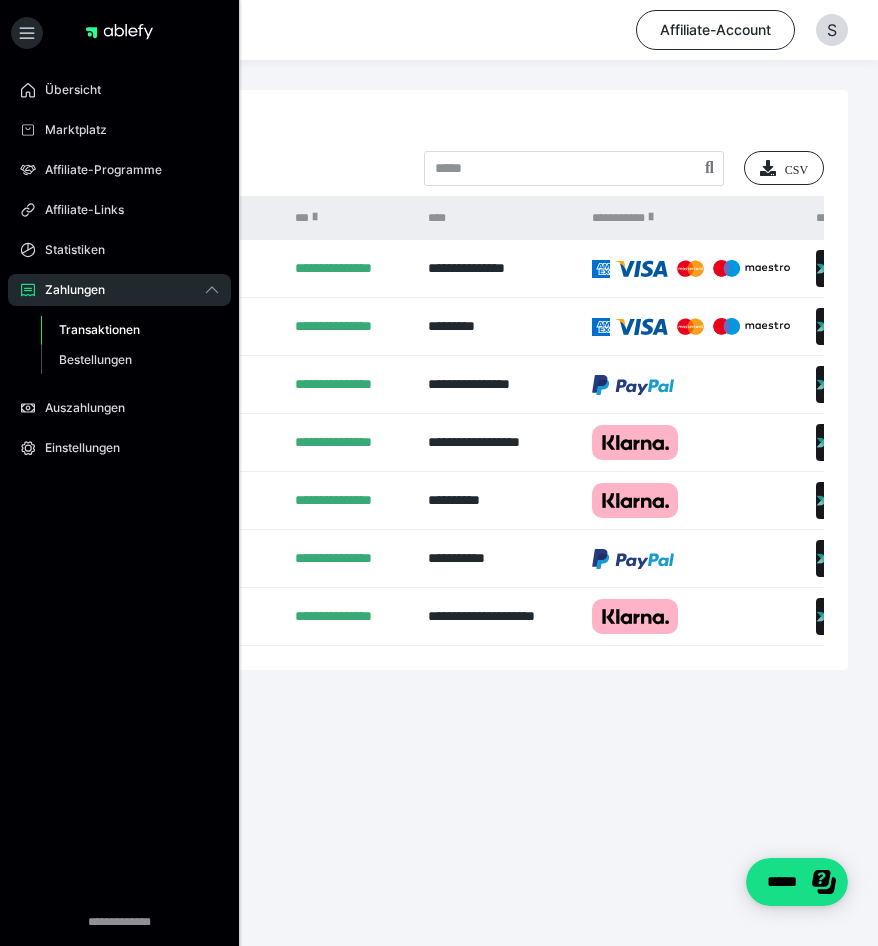 click on "**********" at bounding box center (439, 415) 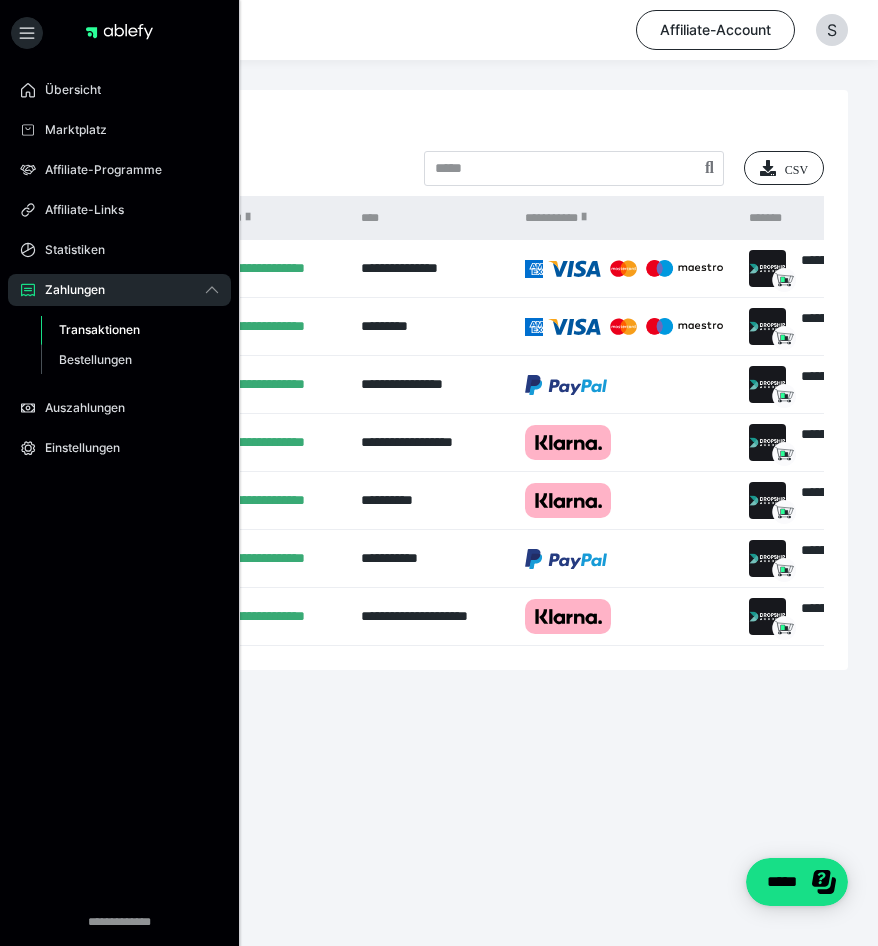 scroll, scrollTop: 0, scrollLeft: 0, axis: both 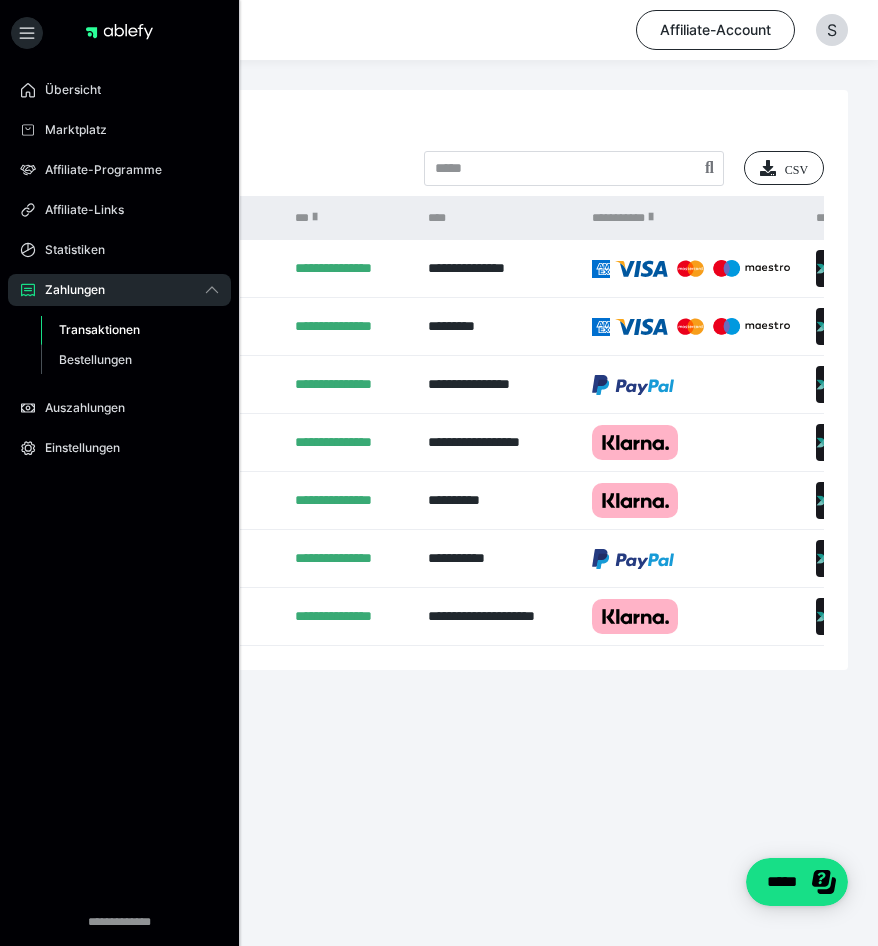 click on "**********" at bounding box center [439, 380] 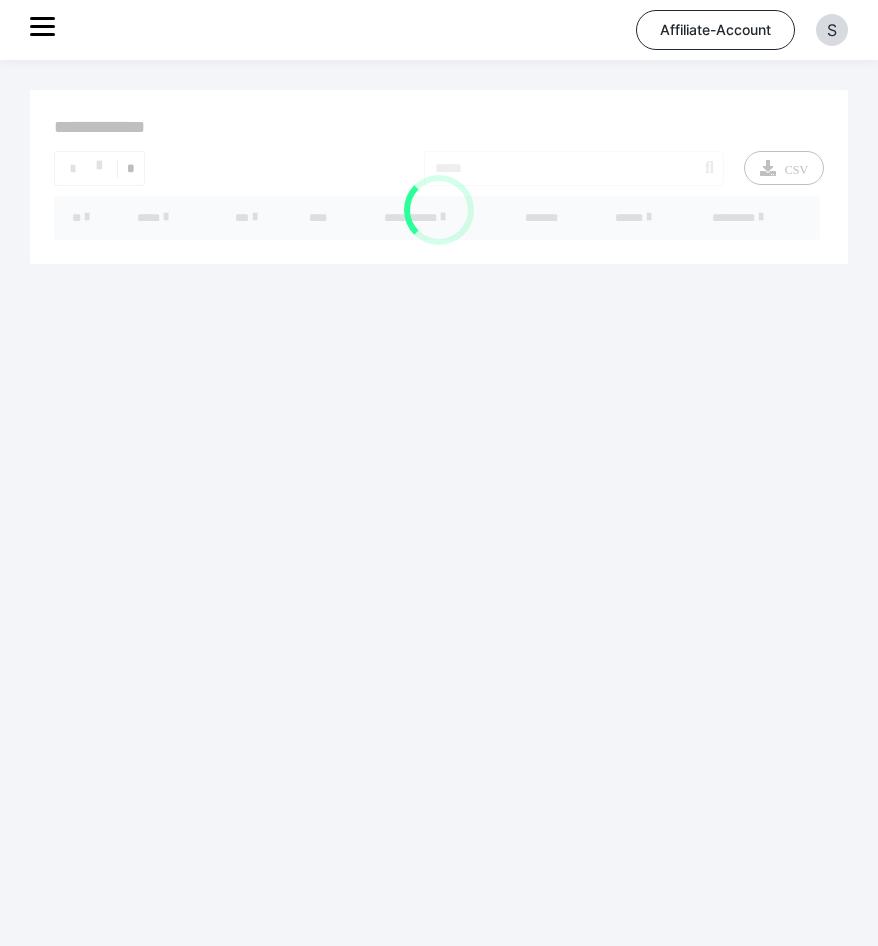 scroll, scrollTop: 0, scrollLeft: 0, axis: both 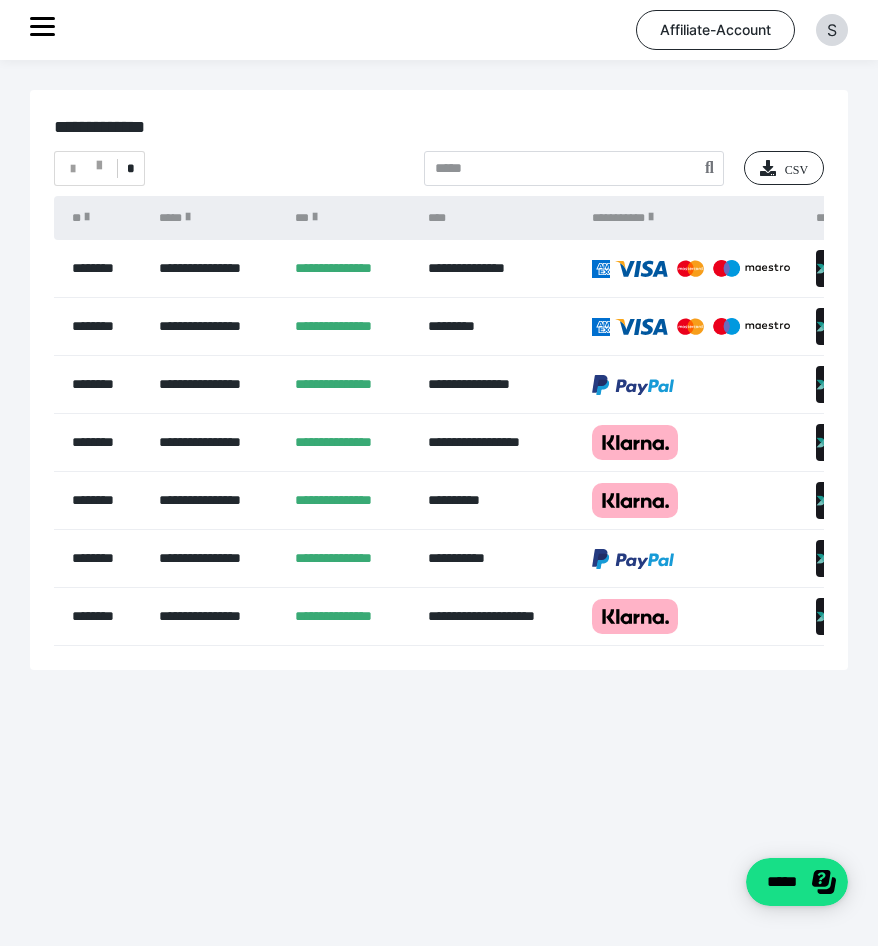 click 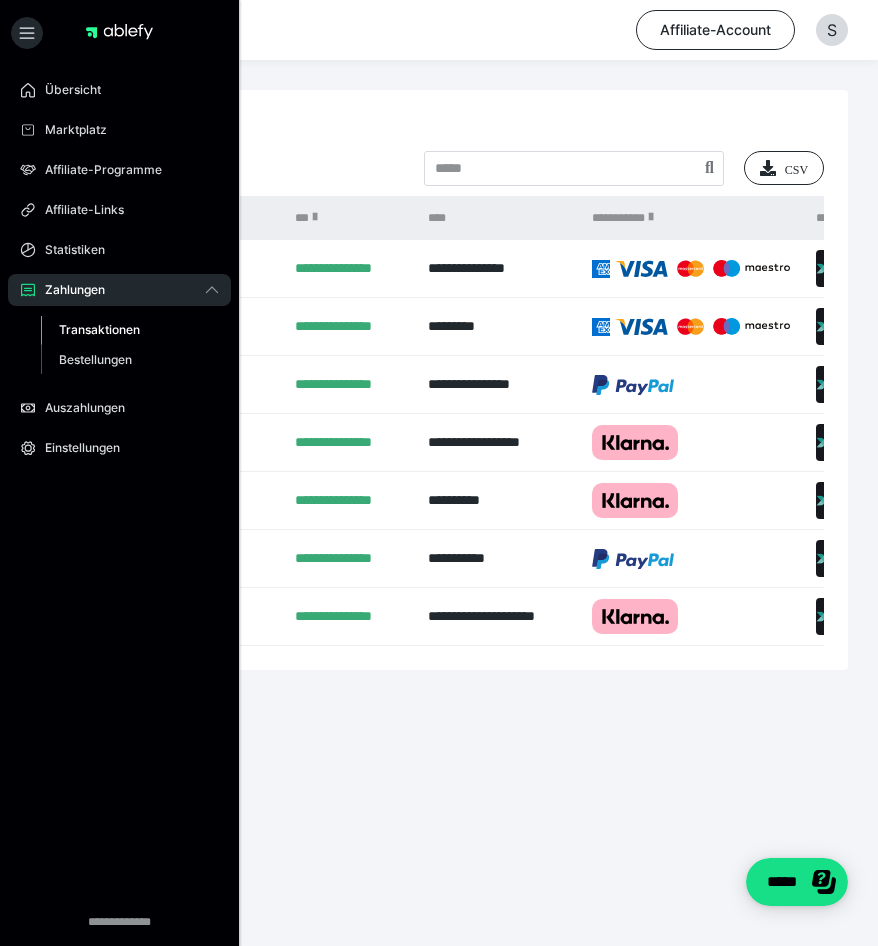 click on "**********" at bounding box center (439, 380) 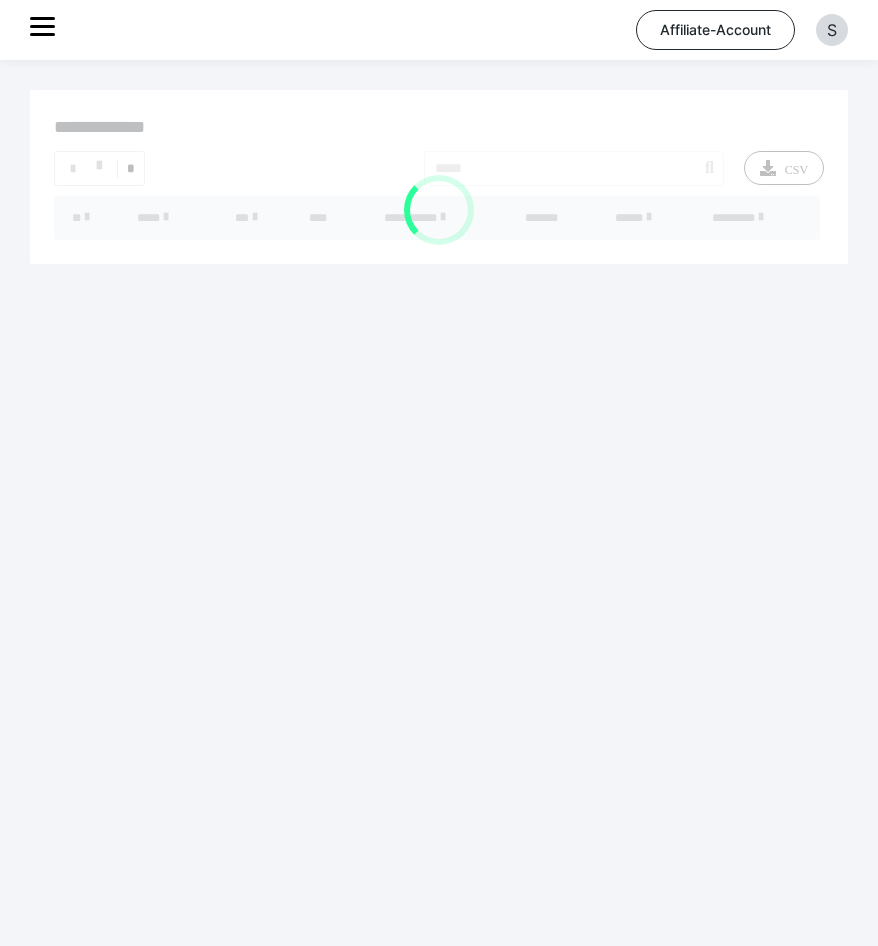 scroll, scrollTop: 0, scrollLeft: 0, axis: both 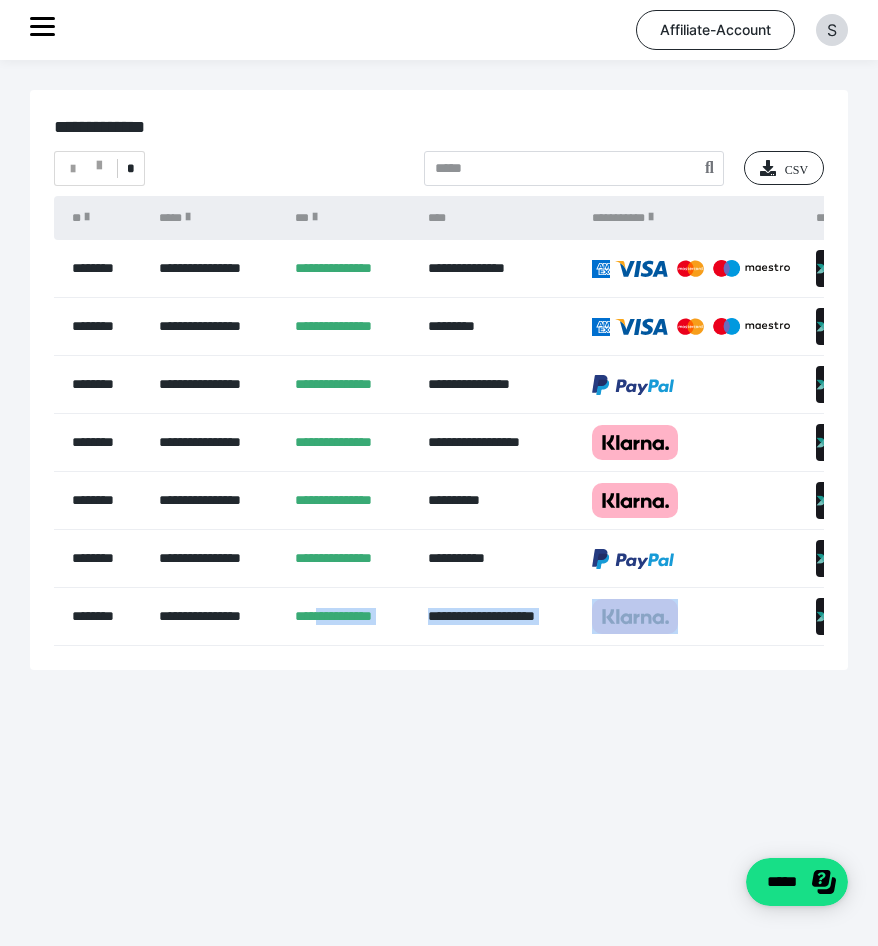 drag, startPoint x: 418, startPoint y: 629, endPoint x: 543, endPoint y: 681, distance: 135.38464 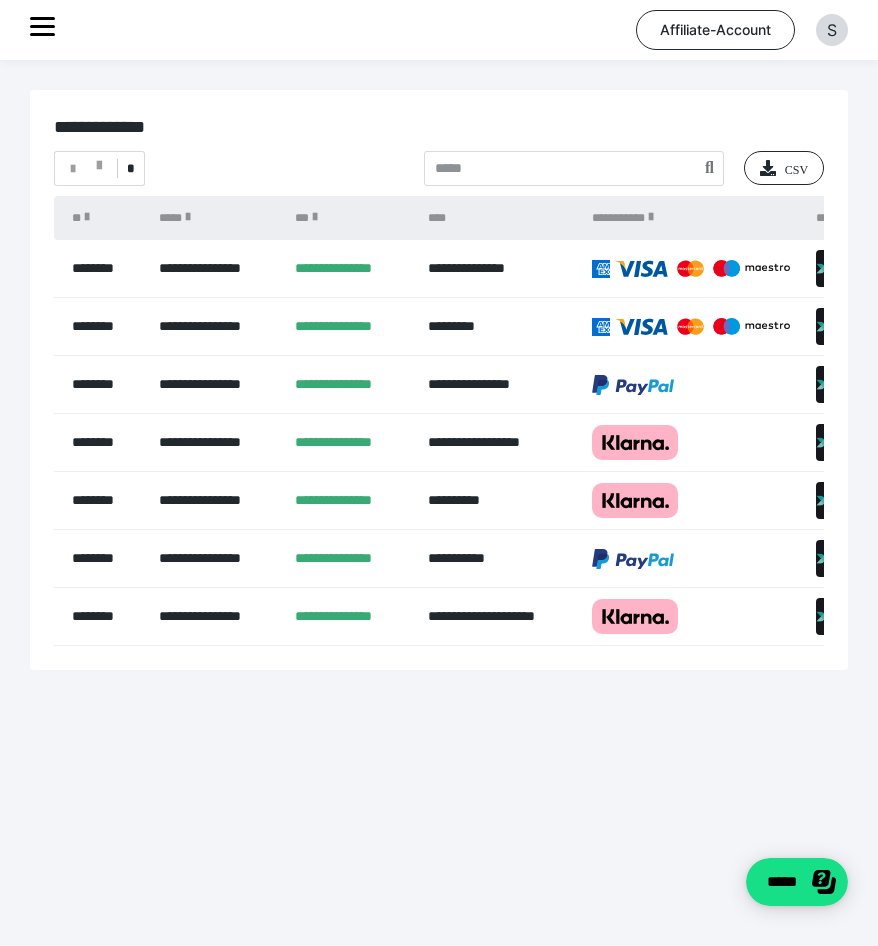 click on "**********" at bounding box center [439, 415] 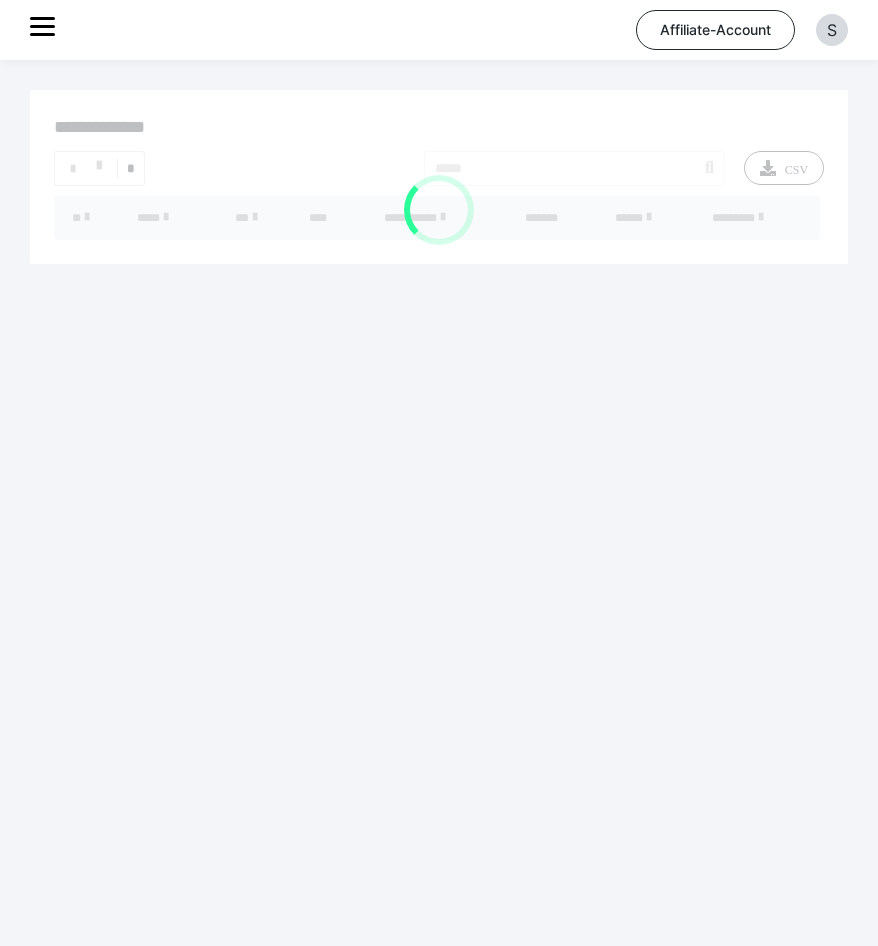 scroll, scrollTop: 0, scrollLeft: 0, axis: both 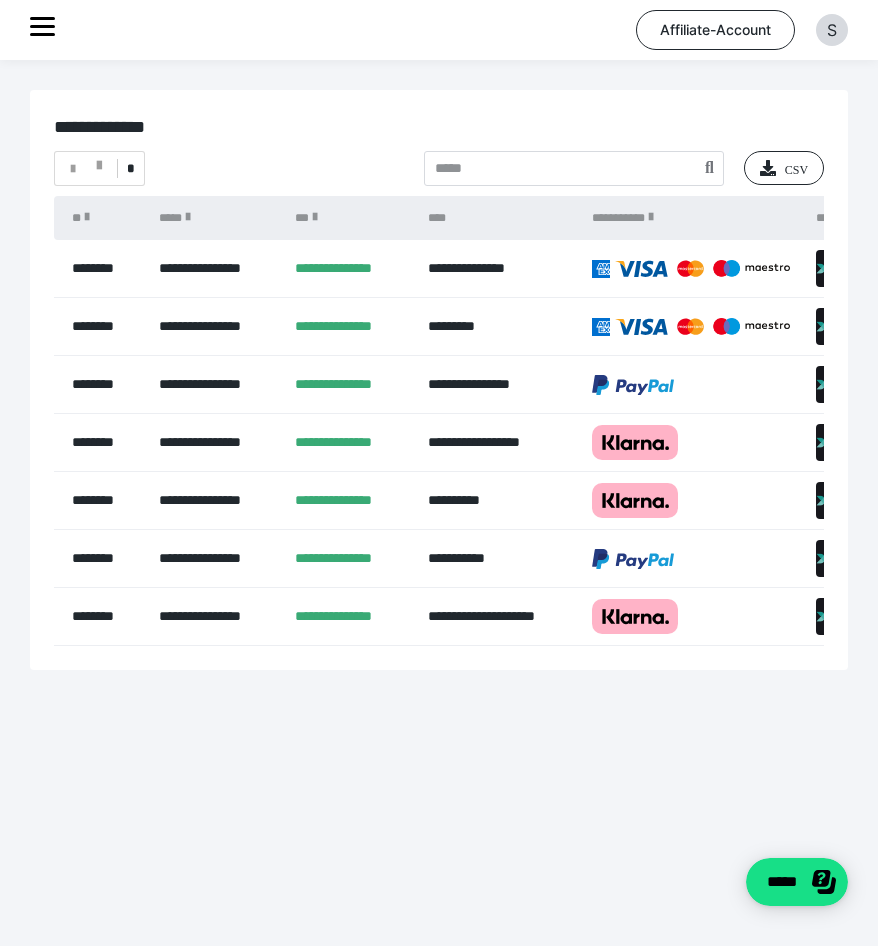 drag, startPoint x: 63, startPoint y: 273, endPoint x: 18, endPoint y: 281, distance: 45.705578 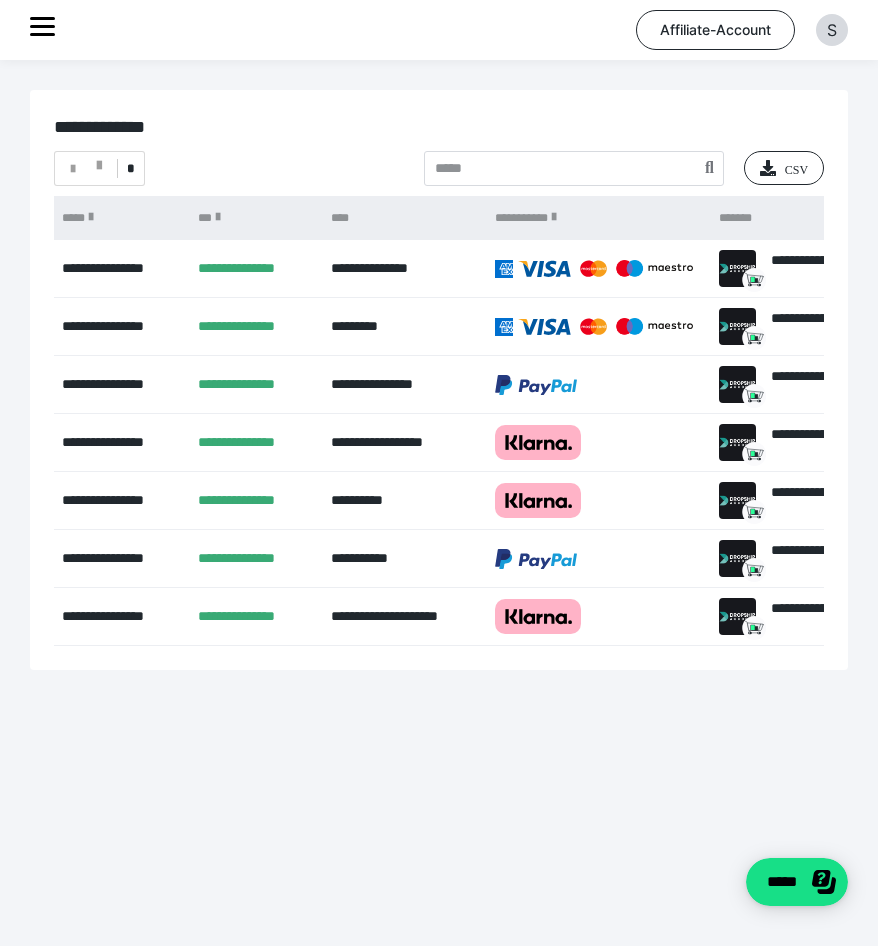 scroll, scrollTop: 0, scrollLeft: 0, axis: both 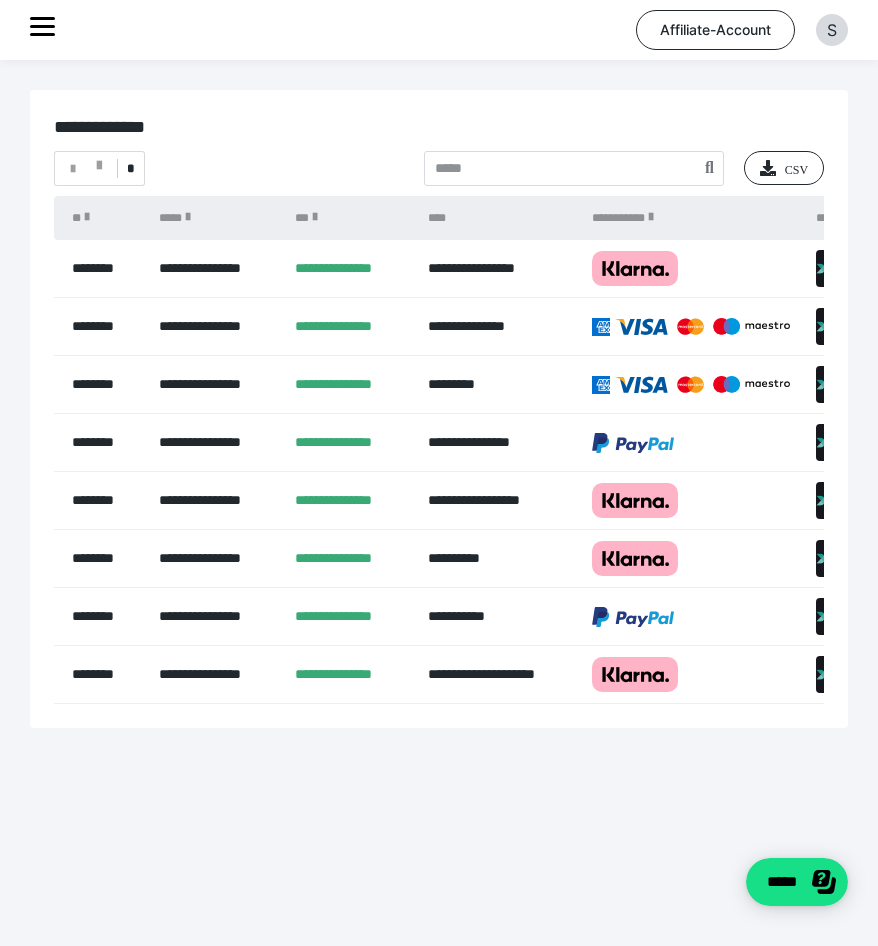 click 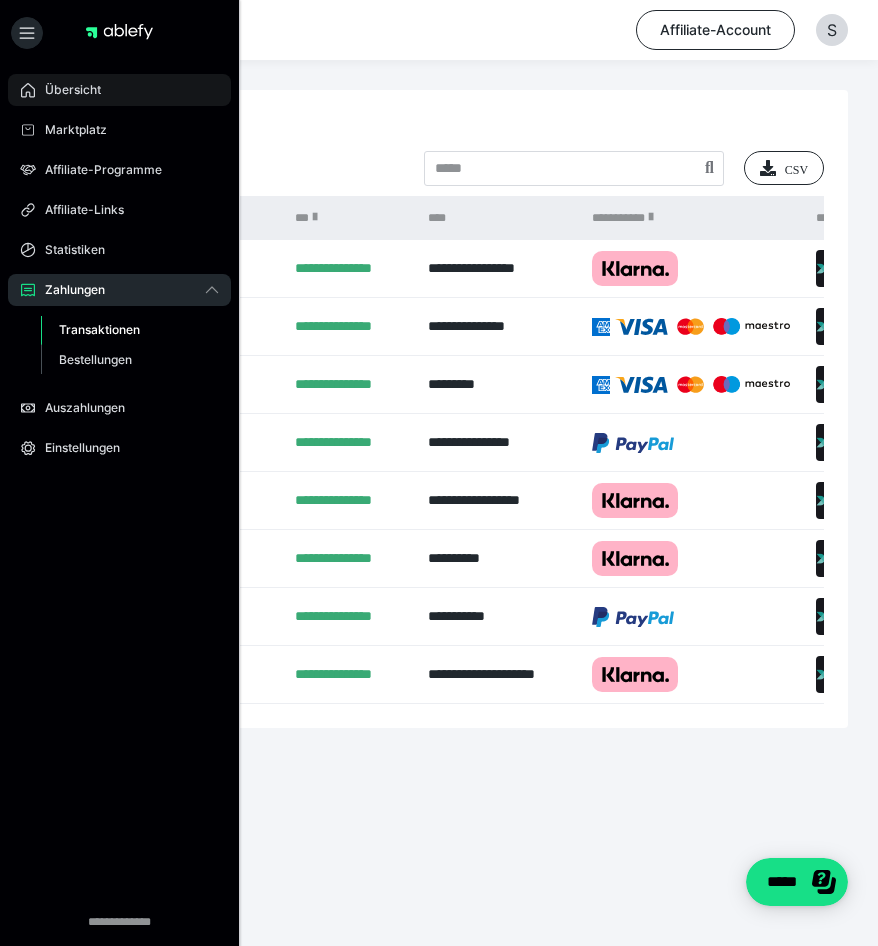 click on "Übersicht" at bounding box center [119, 90] 